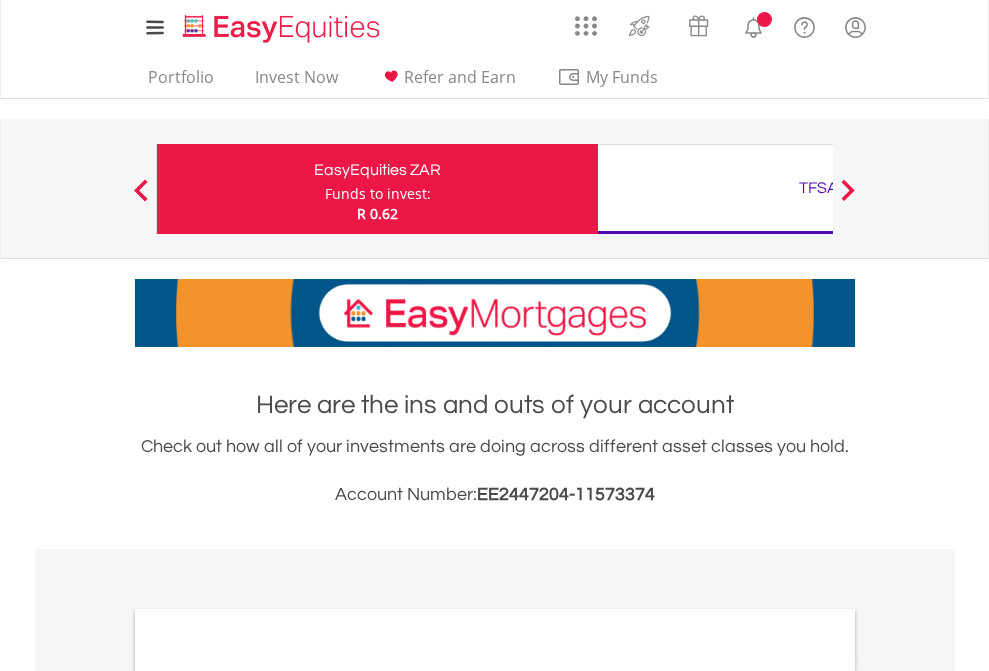scroll, scrollTop: 0, scrollLeft: 0, axis: both 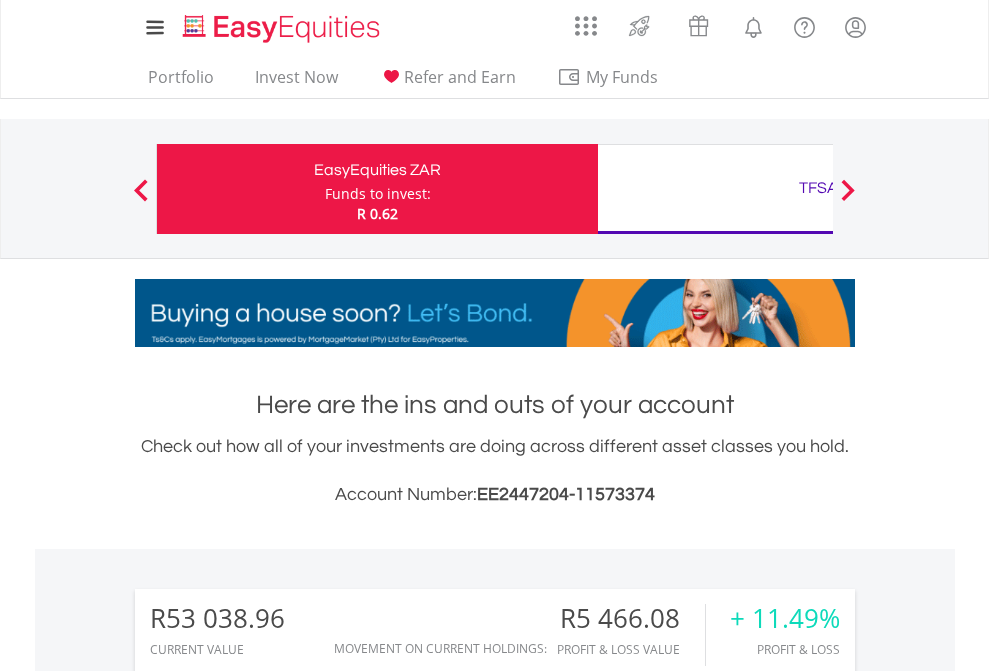click on "Funds to invest:" at bounding box center (378, 194) 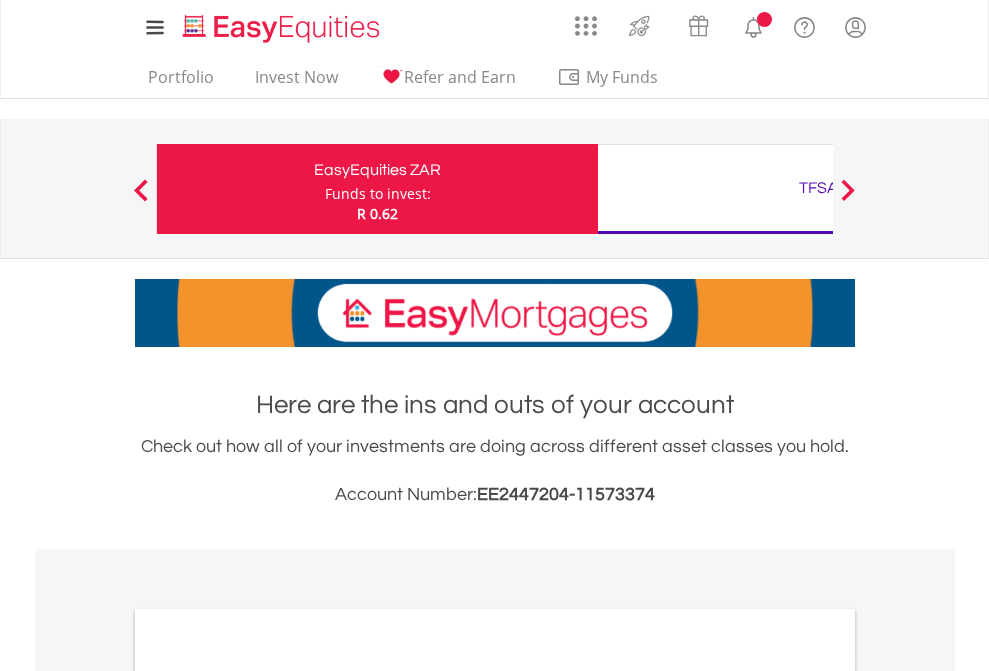 scroll, scrollTop: 0, scrollLeft: 0, axis: both 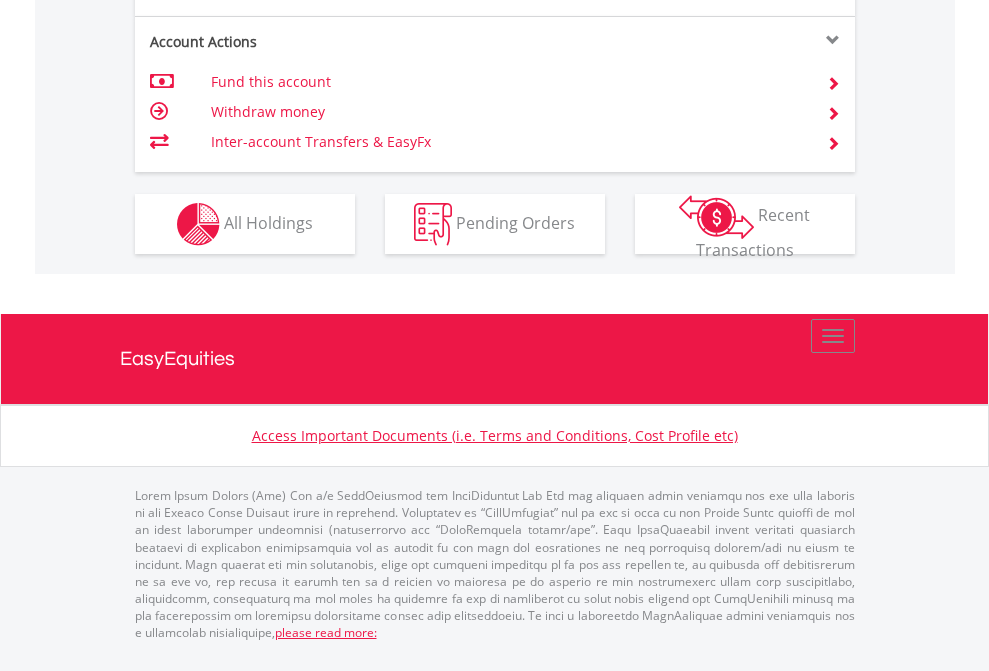 click on "Investment types" at bounding box center (706, -337) 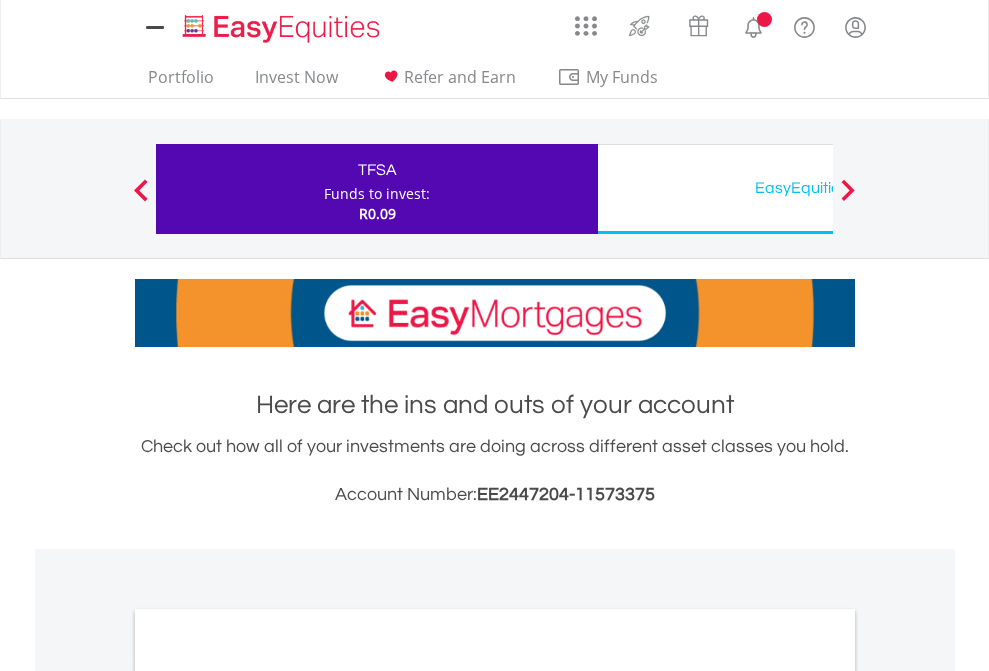 scroll, scrollTop: 0, scrollLeft: 0, axis: both 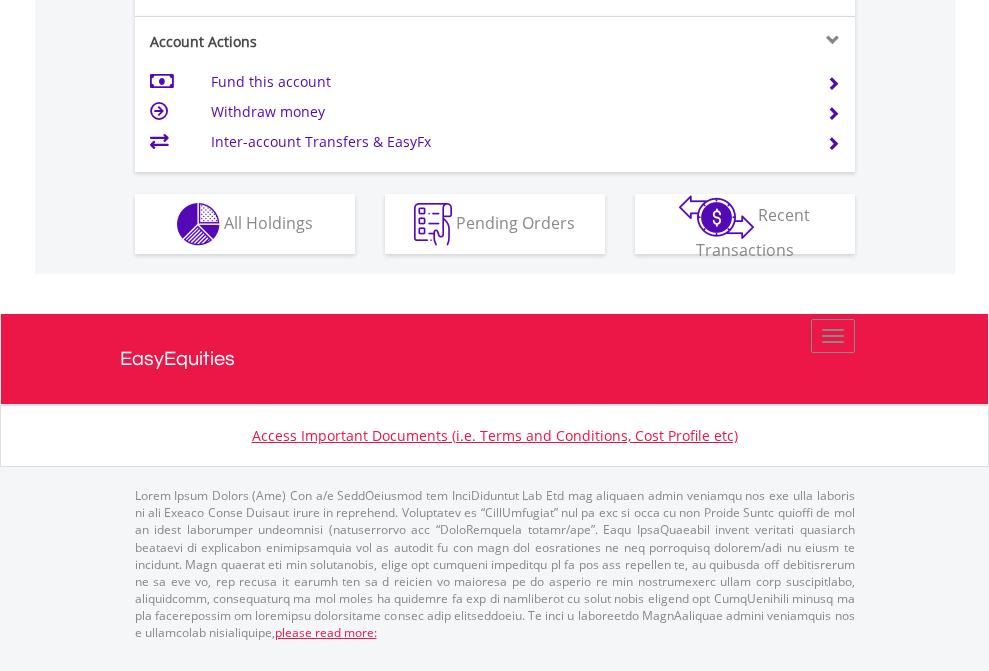 click on "Investment types" at bounding box center [706, -337] 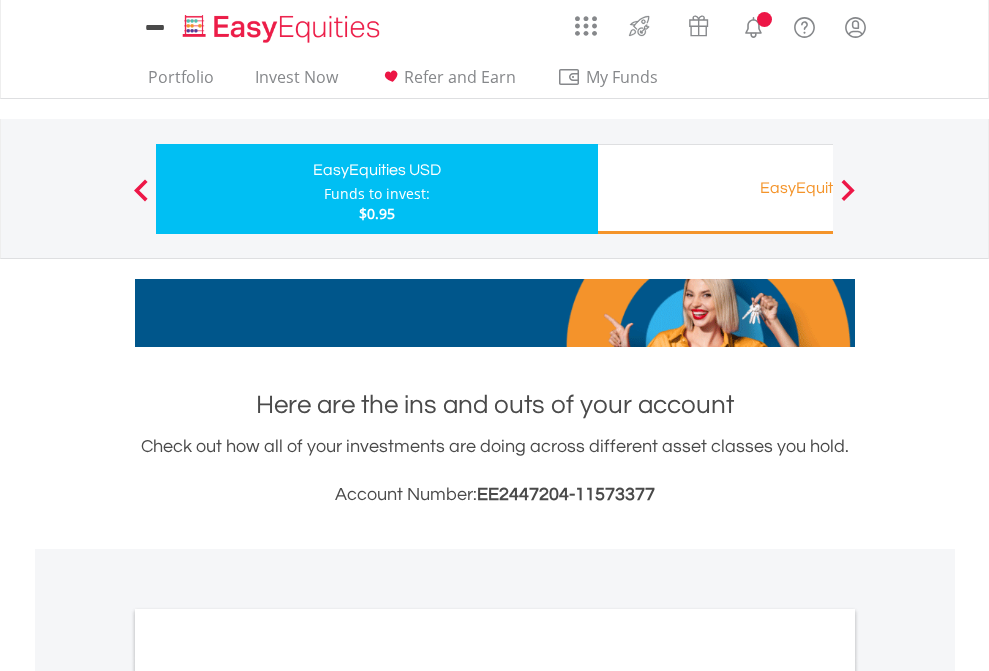 scroll, scrollTop: 0, scrollLeft: 0, axis: both 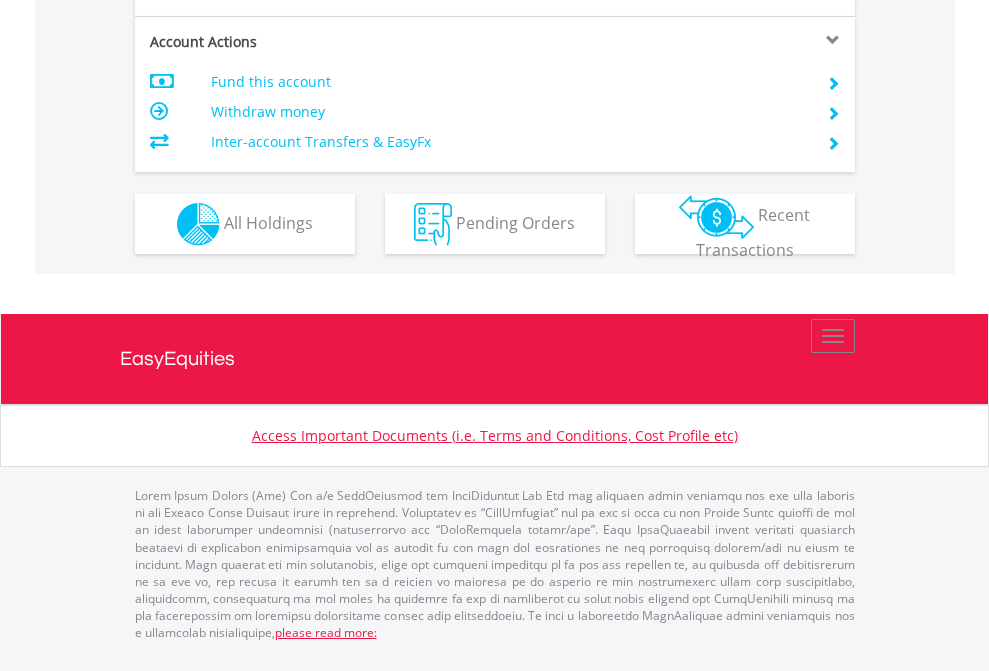 click on "Investment types" at bounding box center [706, -337] 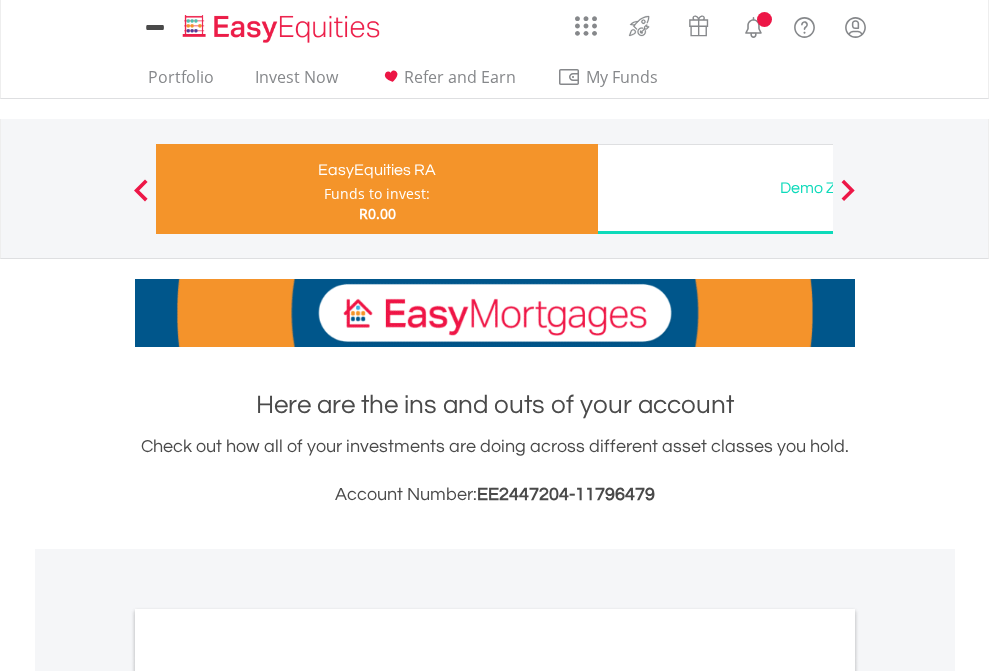 scroll, scrollTop: 0, scrollLeft: 0, axis: both 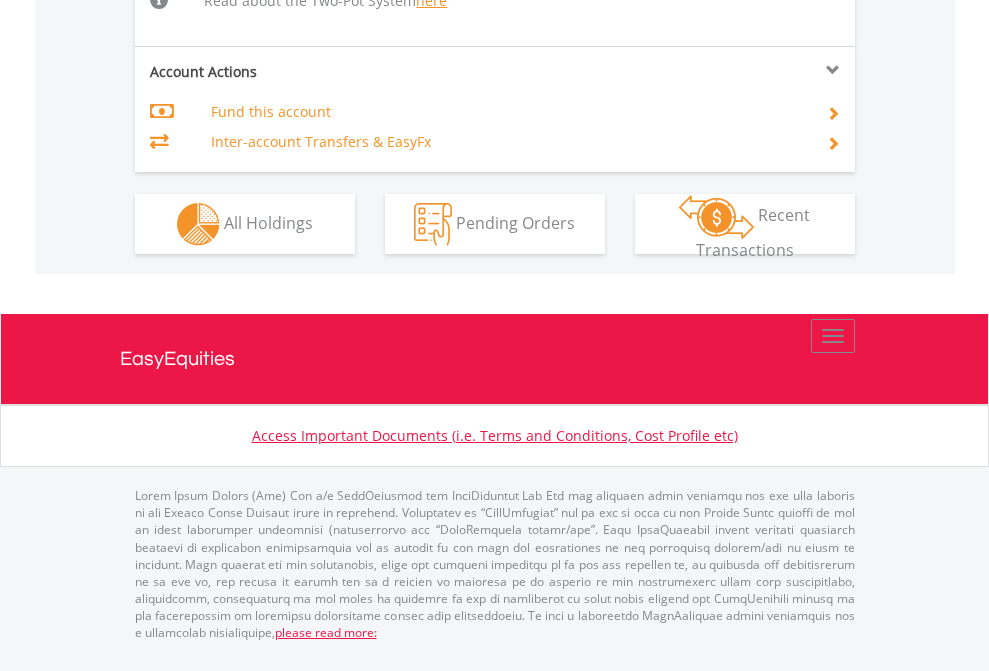 click on "Investment types" at bounding box center (706, -518) 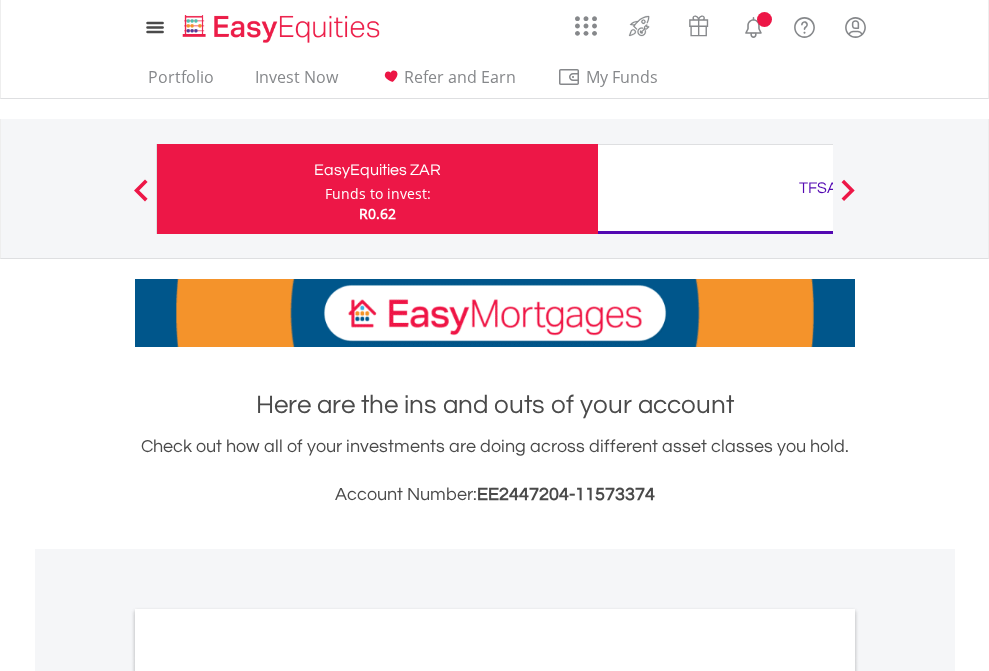 scroll, scrollTop: 0, scrollLeft: 0, axis: both 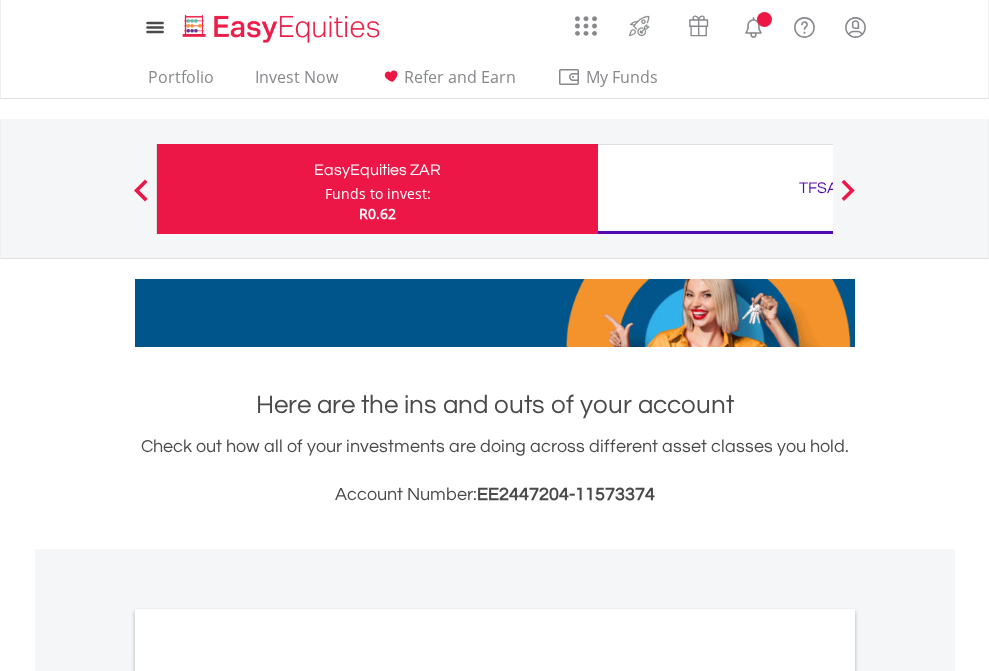 click on "All Holdings" at bounding box center [268, 1096] 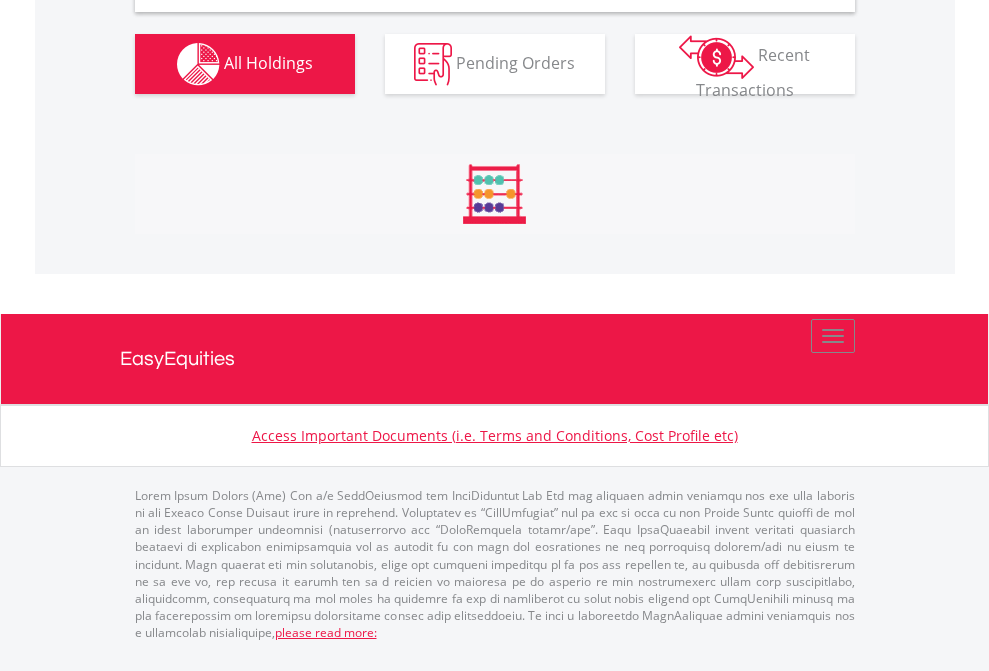 scroll, scrollTop: 1933, scrollLeft: 0, axis: vertical 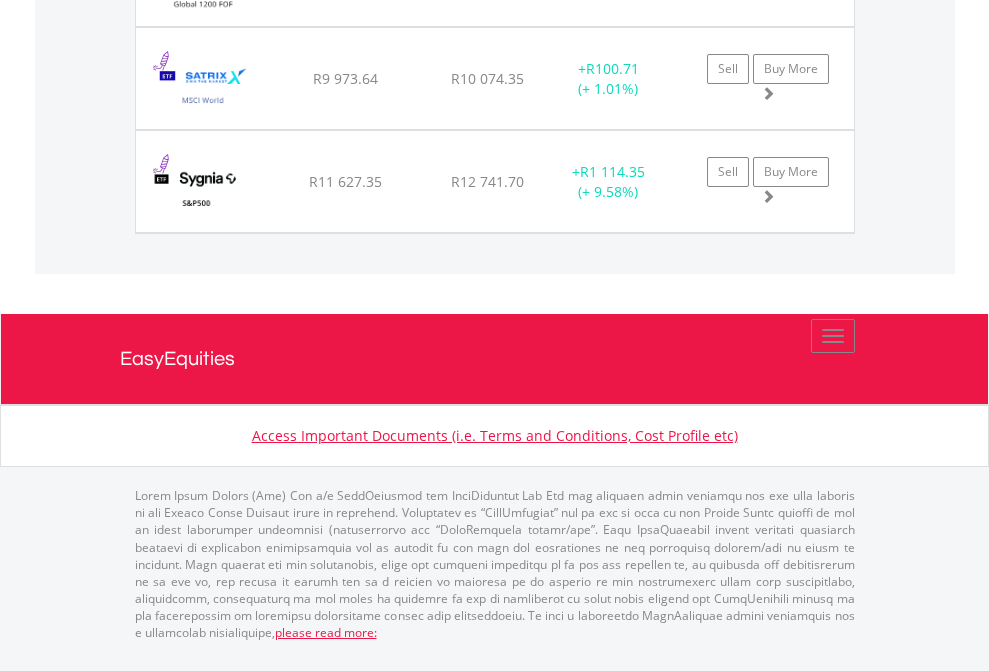 click on "TFSA" at bounding box center [818, -1380] 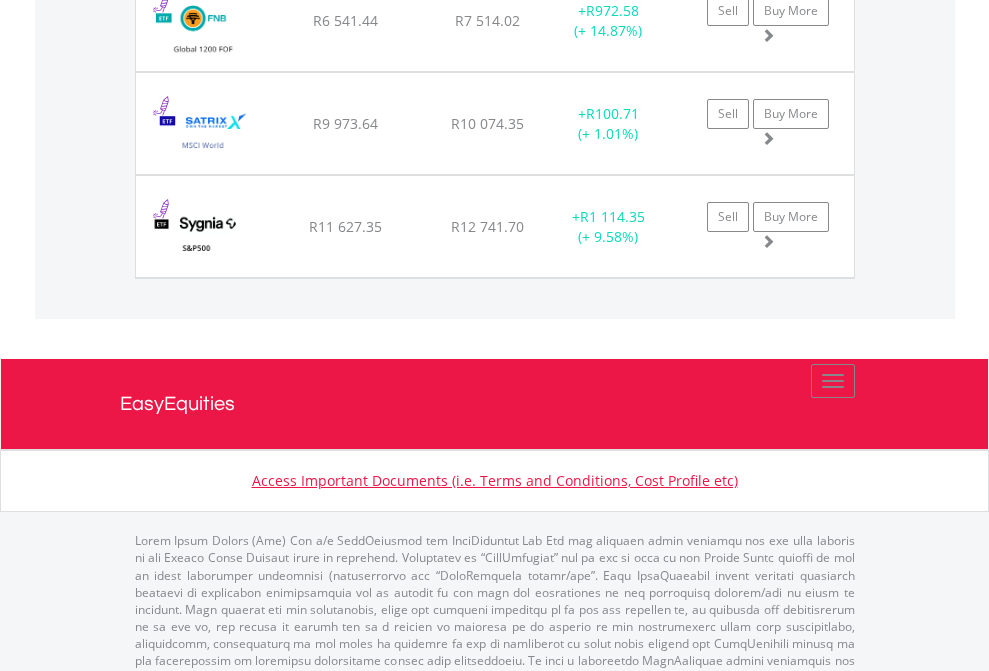 scroll, scrollTop: 144, scrollLeft: 0, axis: vertical 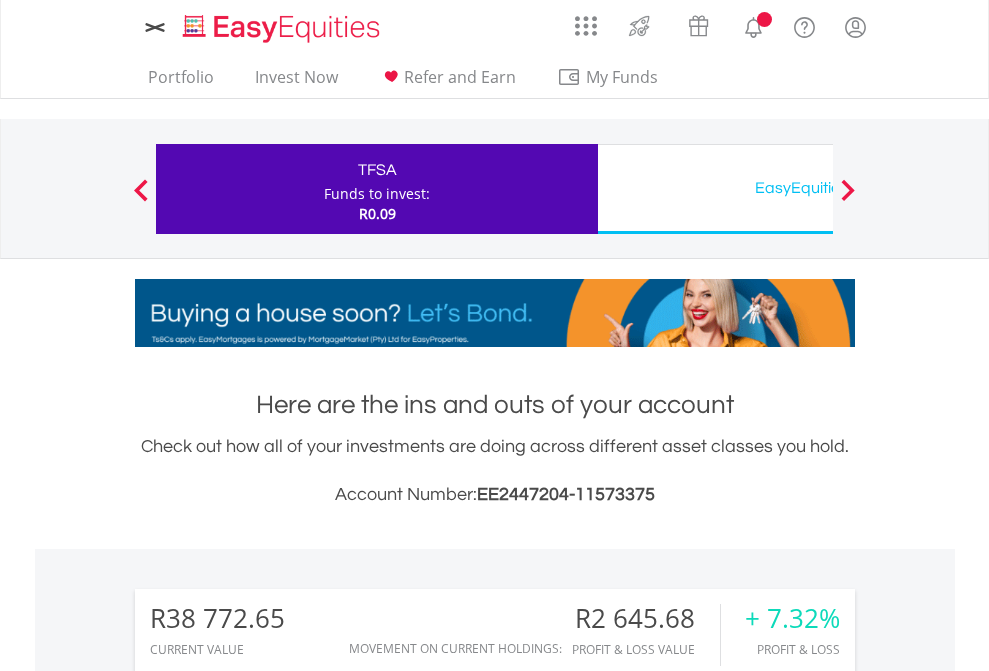 click on "All Holdings" at bounding box center (268, 1546) 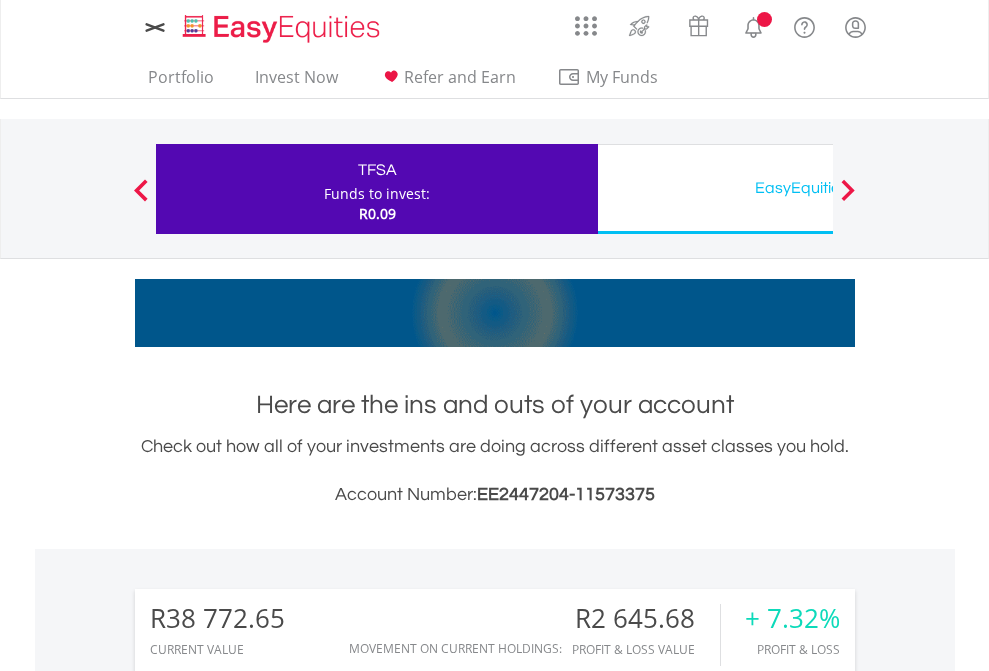 scroll, scrollTop: 1573, scrollLeft: 0, axis: vertical 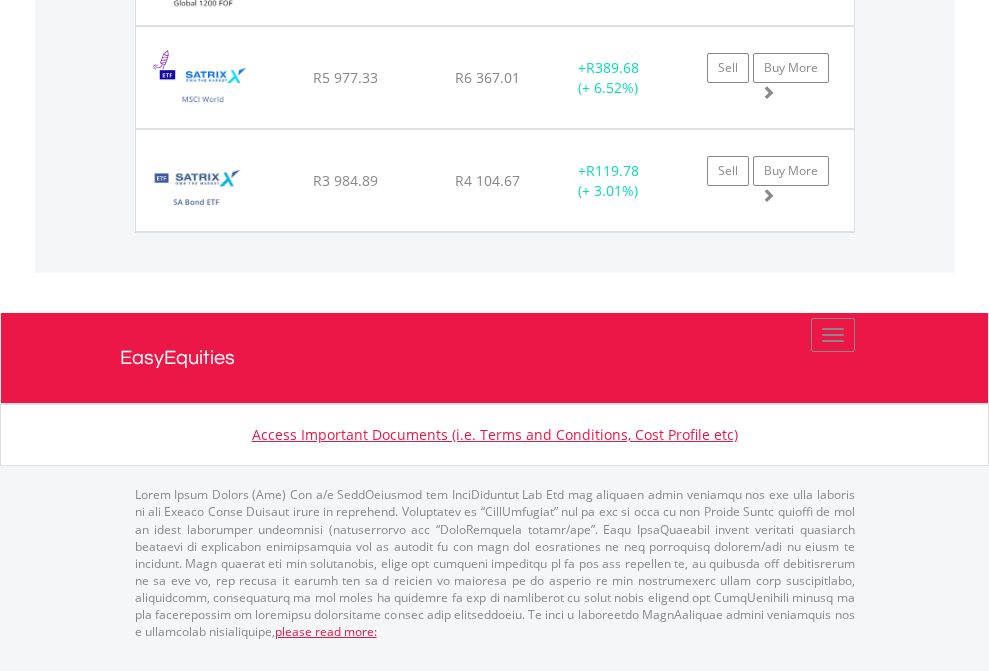 click on "EasyEquities USD" at bounding box center [818, -1934] 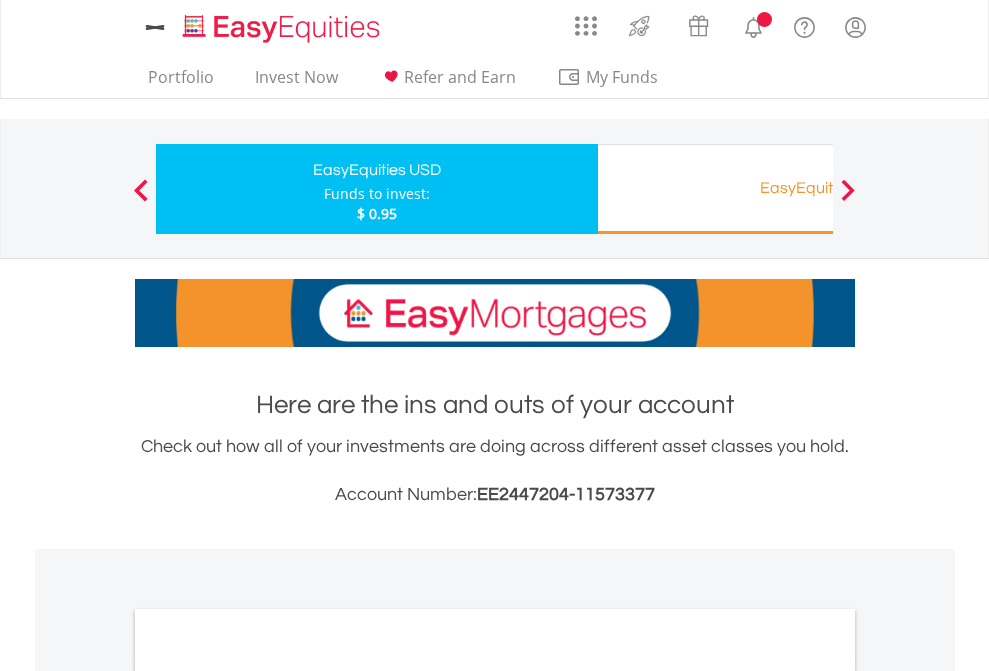 scroll, scrollTop: 1202, scrollLeft: 0, axis: vertical 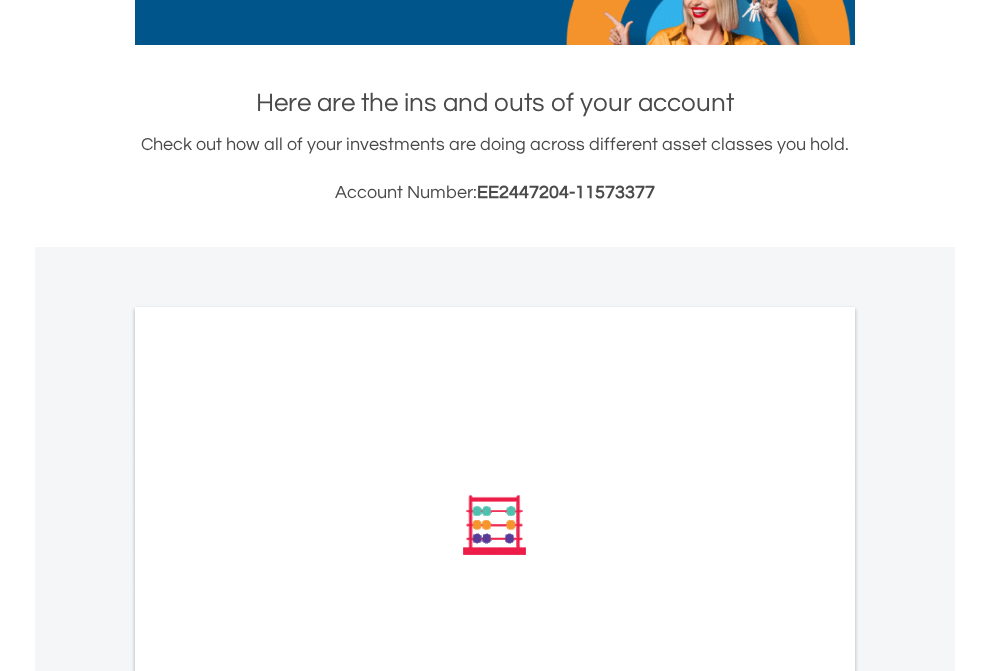 click on "All Holdings" at bounding box center [268, 794] 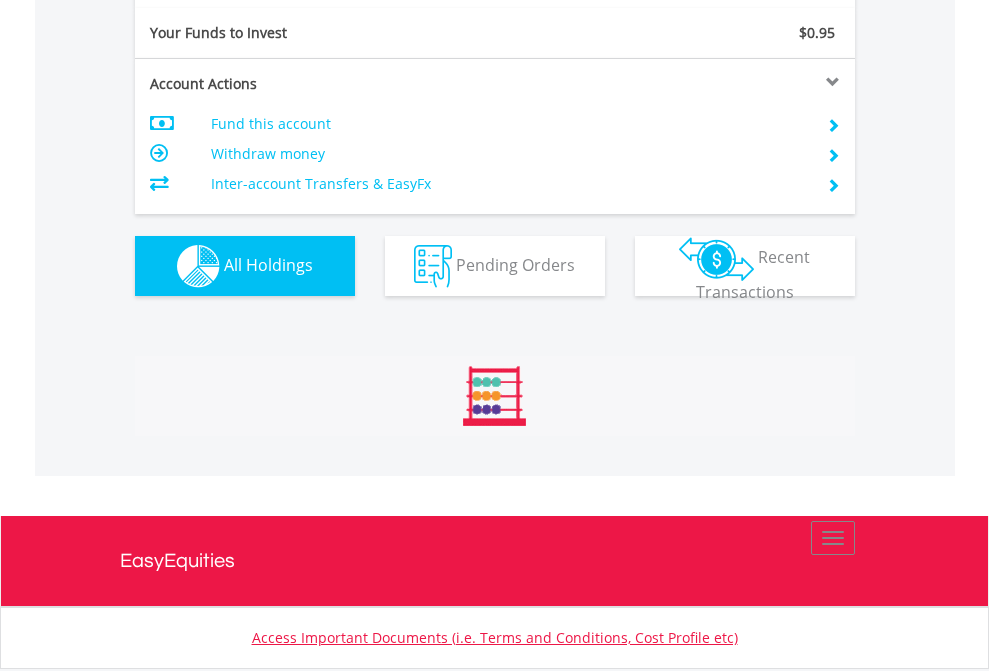 scroll, scrollTop: 999808, scrollLeft: 999687, axis: both 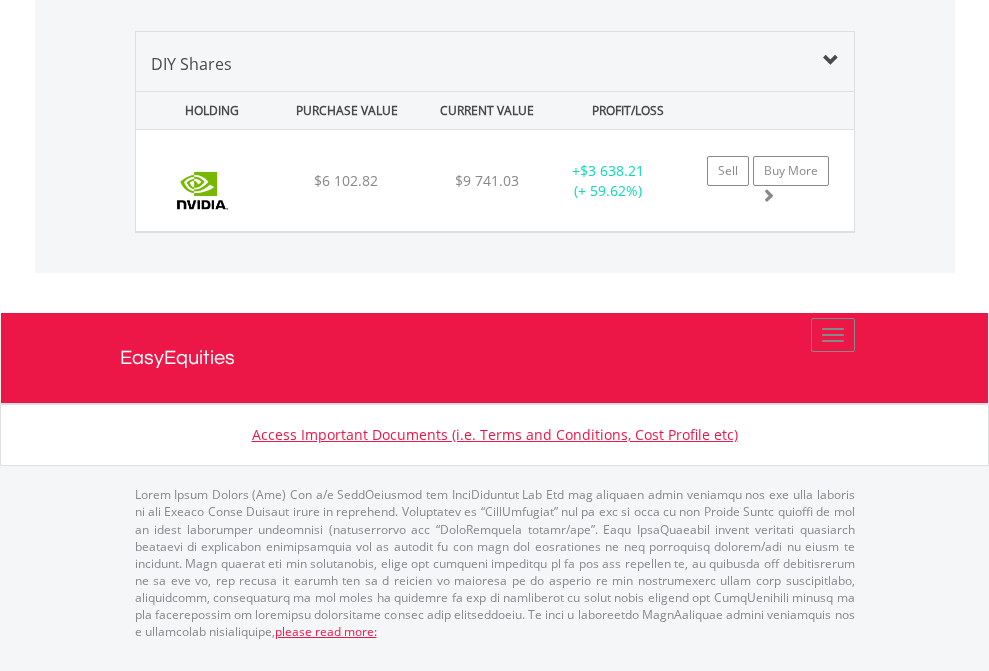 click on "EasyEquities RA" at bounding box center (818, -1339) 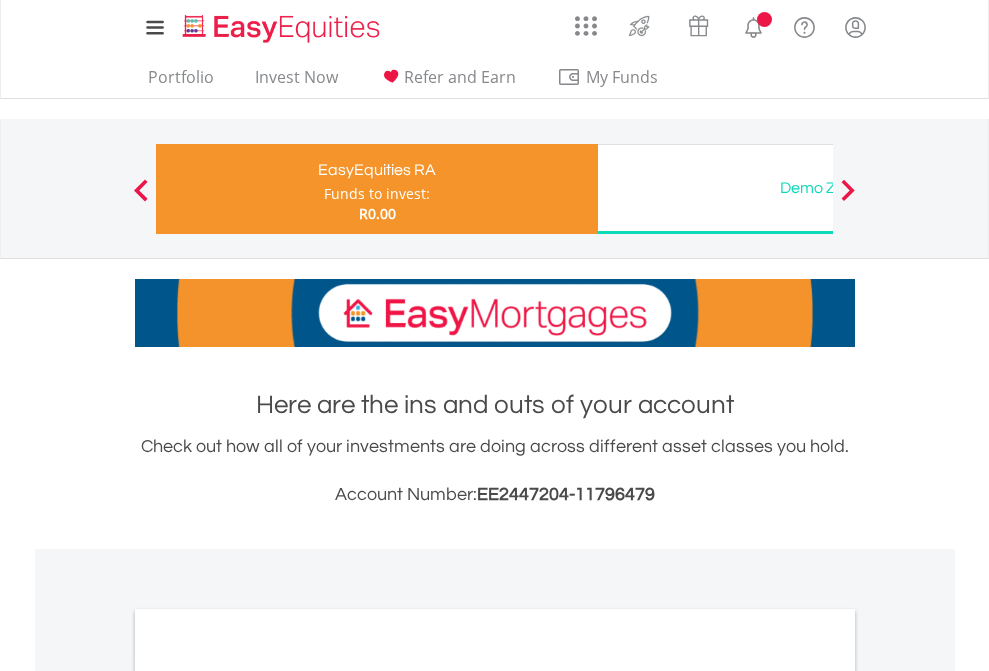scroll, scrollTop: 1202, scrollLeft: 0, axis: vertical 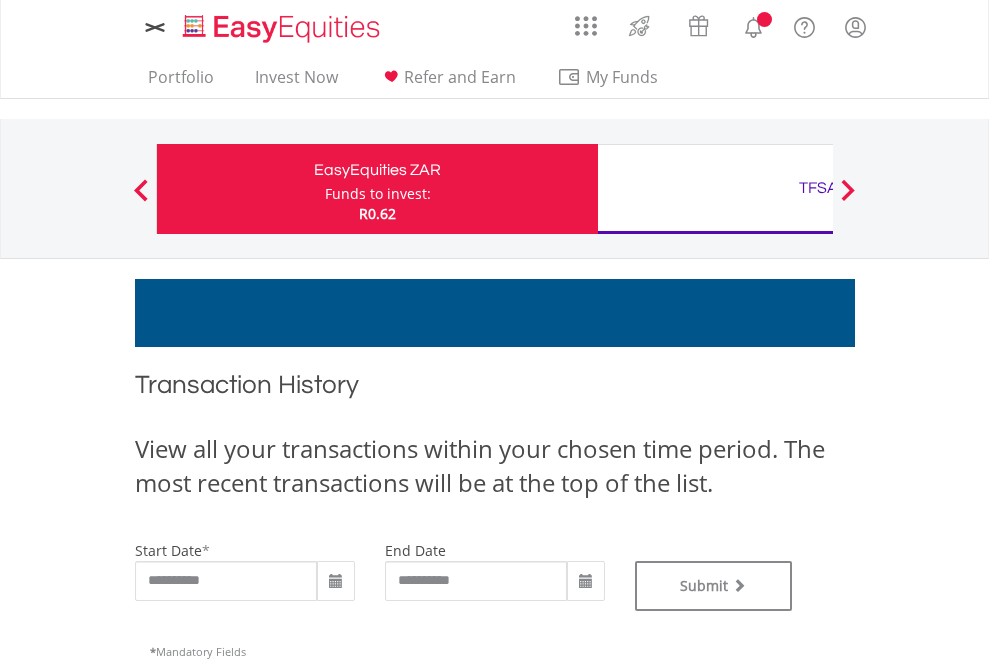 type on "**********" 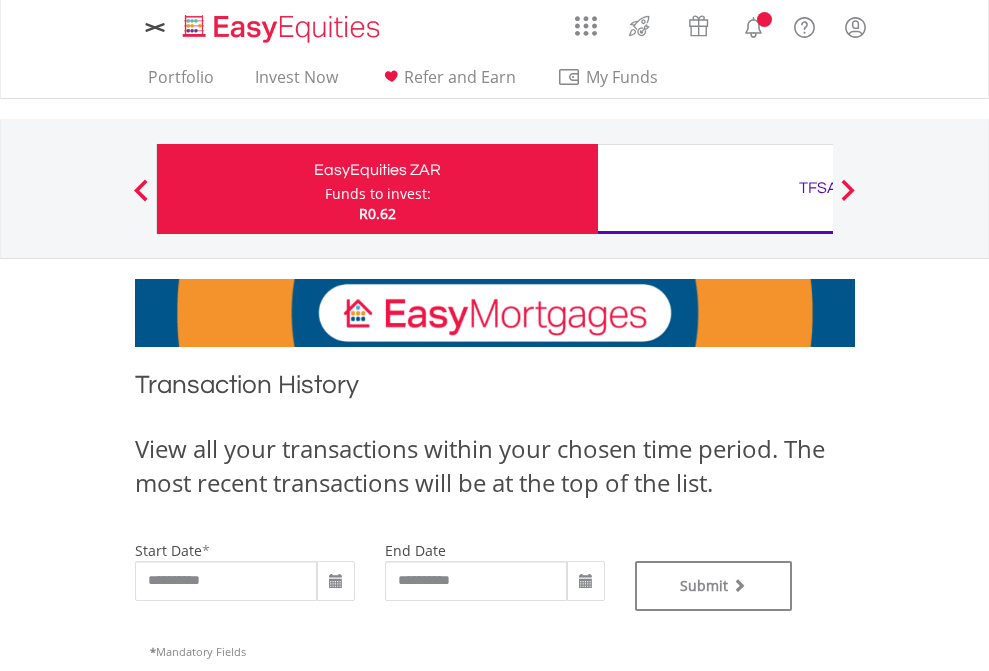 type on "**********" 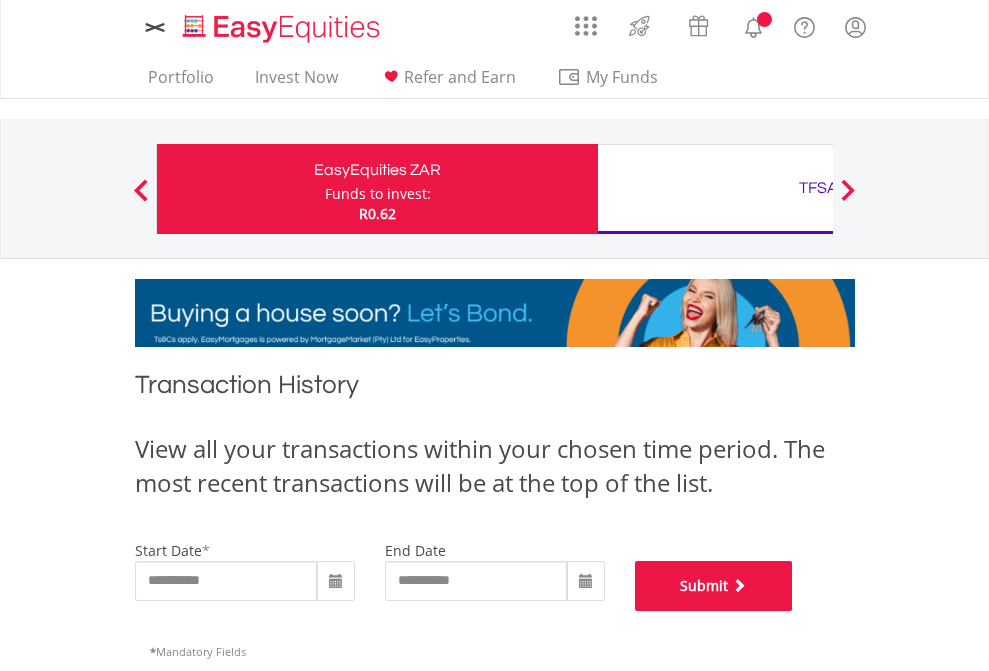 click on "Submit" at bounding box center (714, 586) 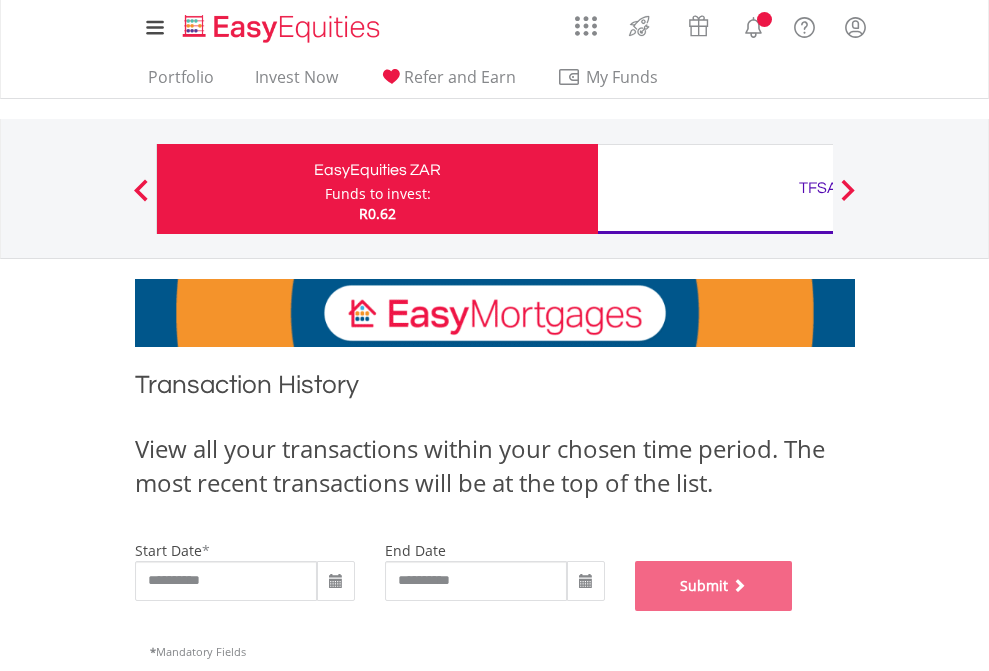 scroll, scrollTop: 811, scrollLeft: 0, axis: vertical 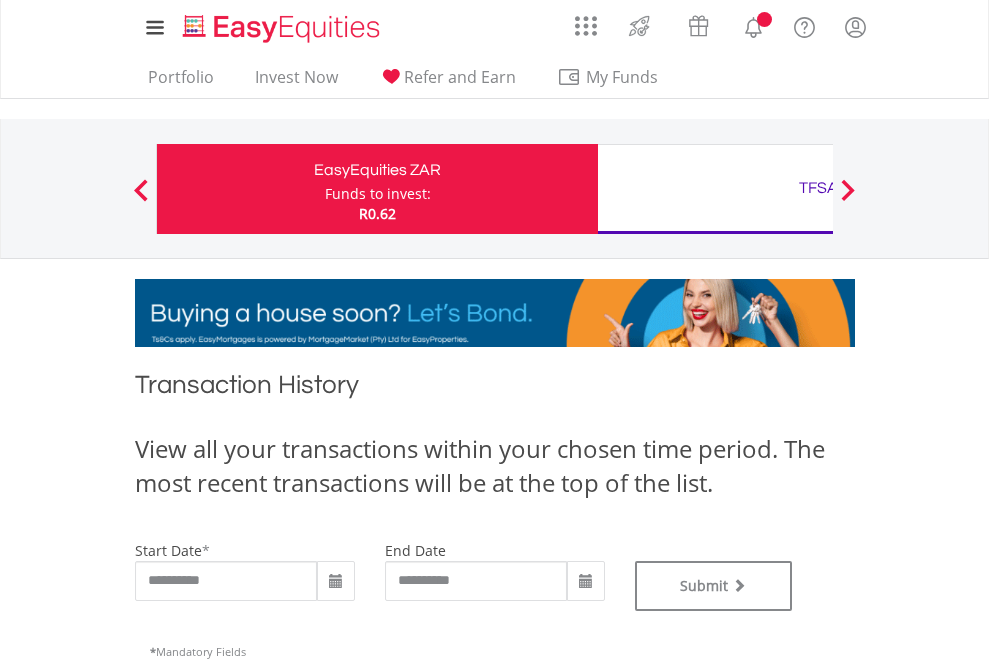 click on "TFSA" at bounding box center [818, 188] 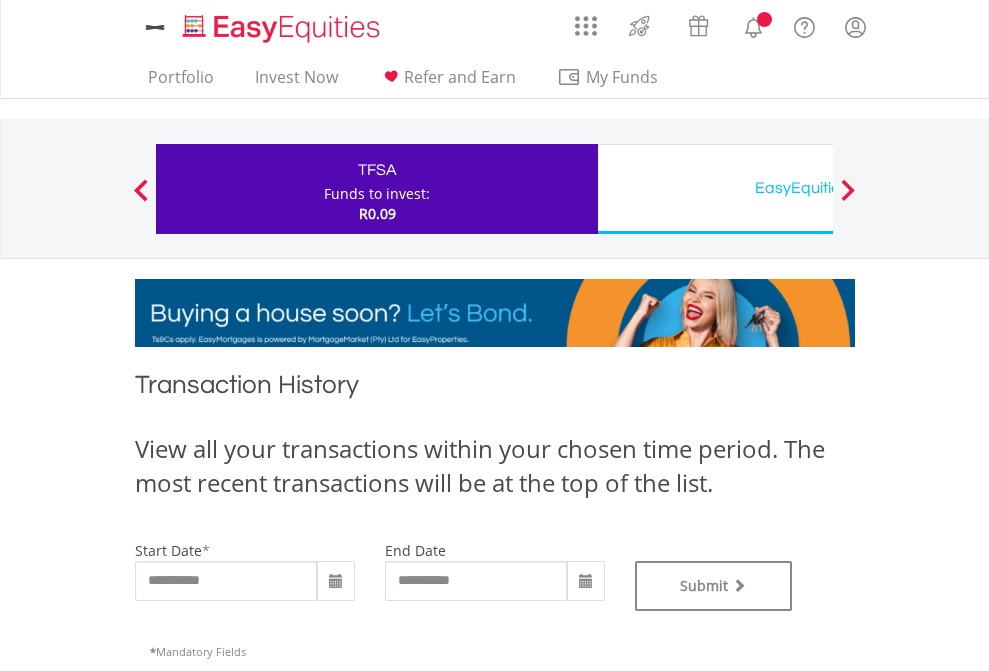 scroll, scrollTop: 0, scrollLeft: 0, axis: both 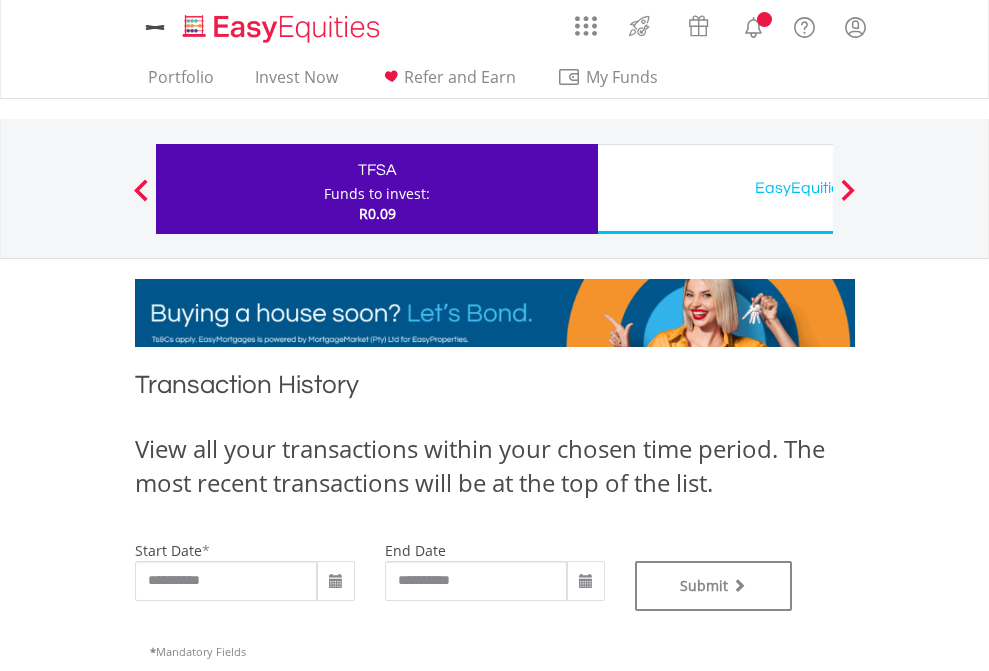 type on "**********" 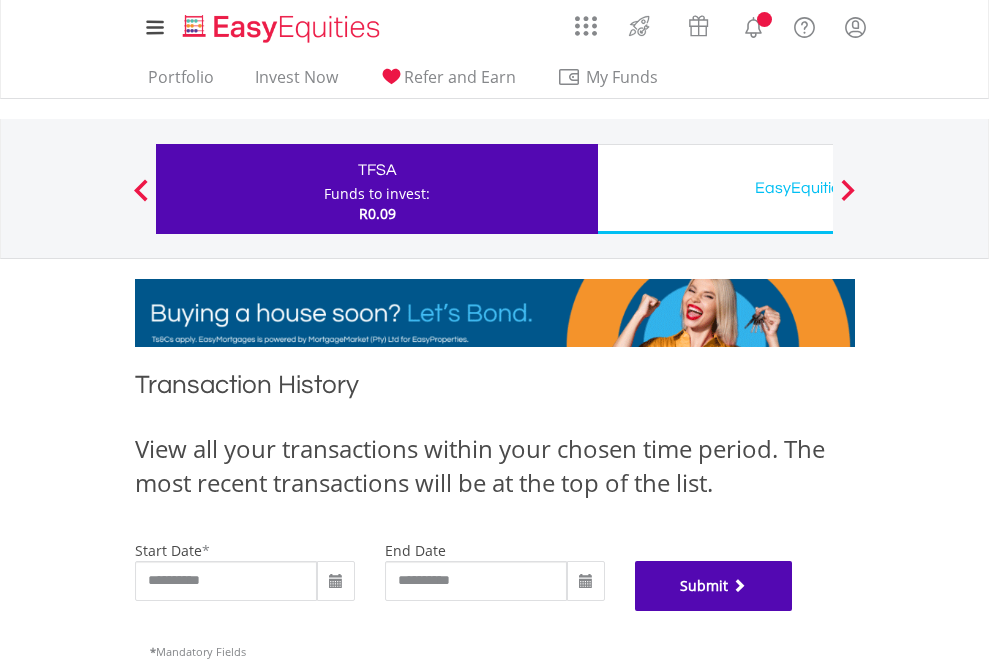 click on "Submit" at bounding box center [714, 586] 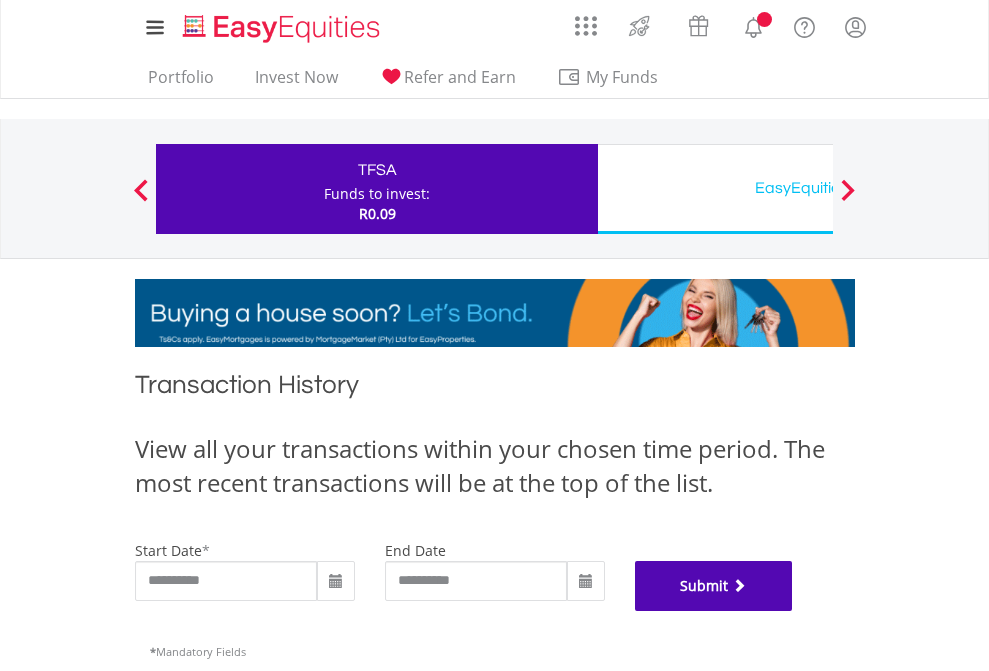 scroll, scrollTop: 811, scrollLeft: 0, axis: vertical 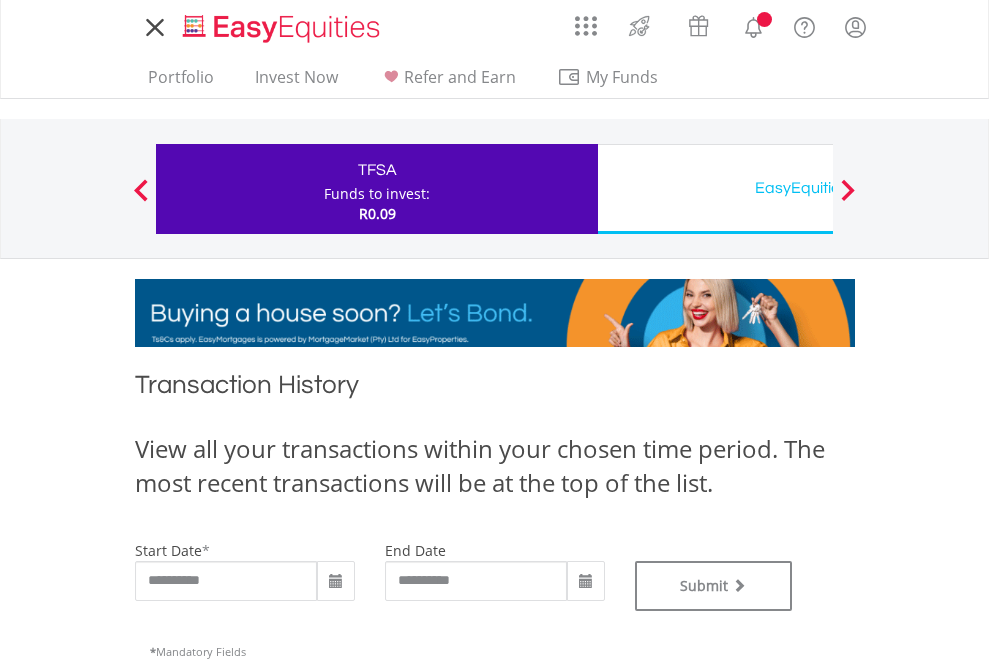 click on "EasyEquities USD" at bounding box center (818, 188) 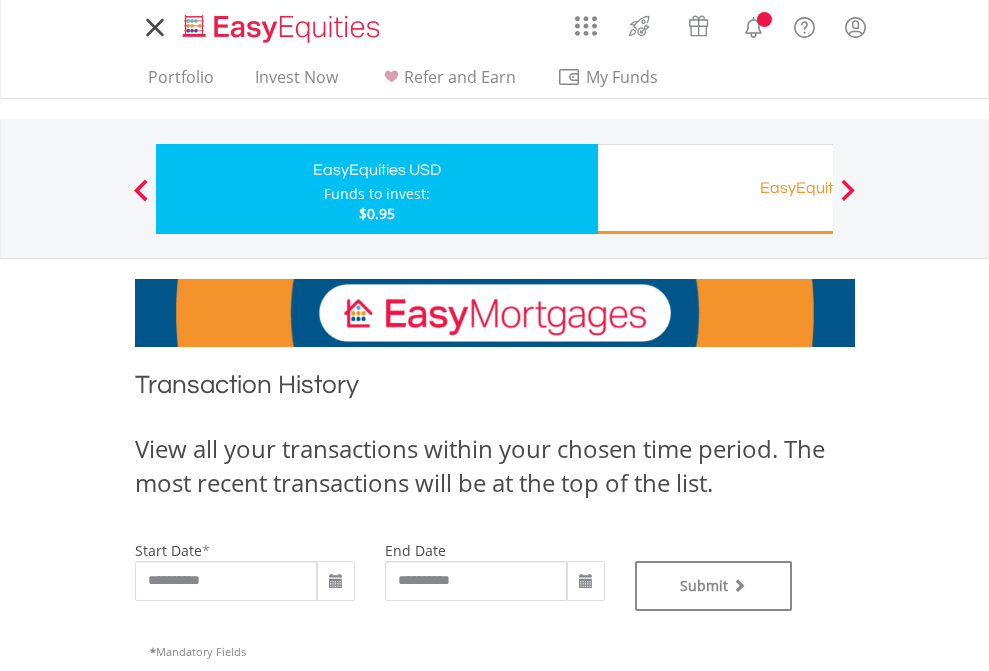 scroll, scrollTop: 0, scrollLeft: 0, axis: both 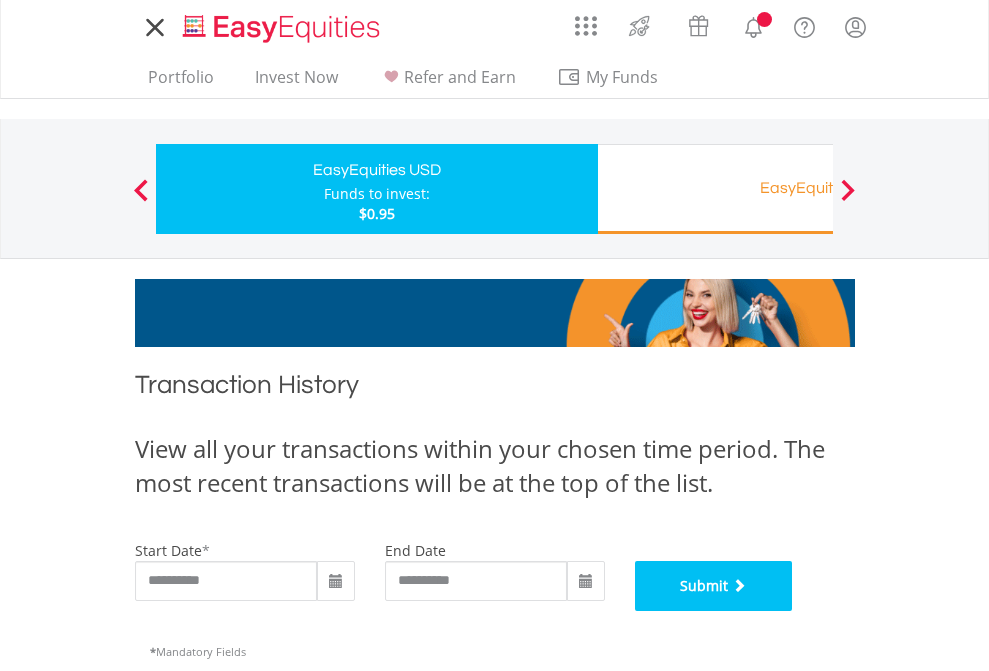click on "Submit" at bounding box center [714, 586] 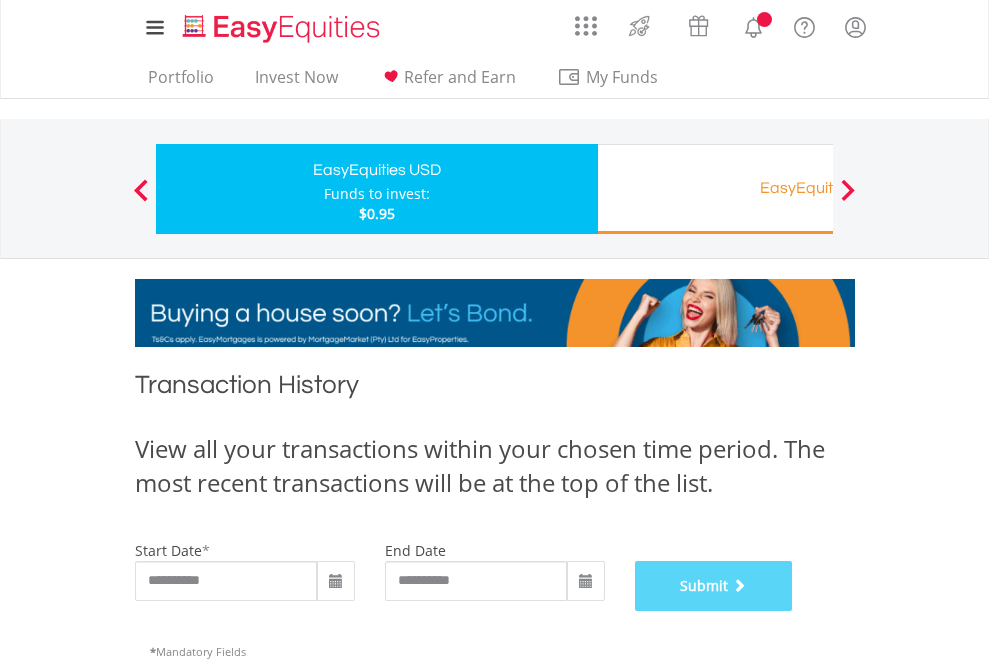 scroll, scrollTop: 811, scrollLeft: 0, axis: vertical 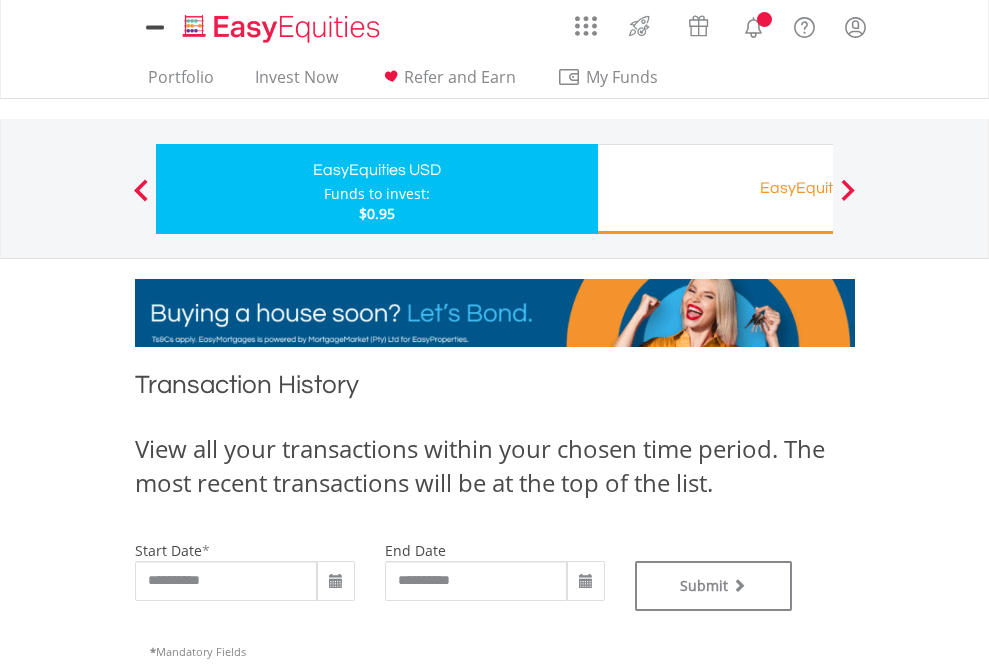 click on "EasyEquities RA" at bounding box center [818, 188] 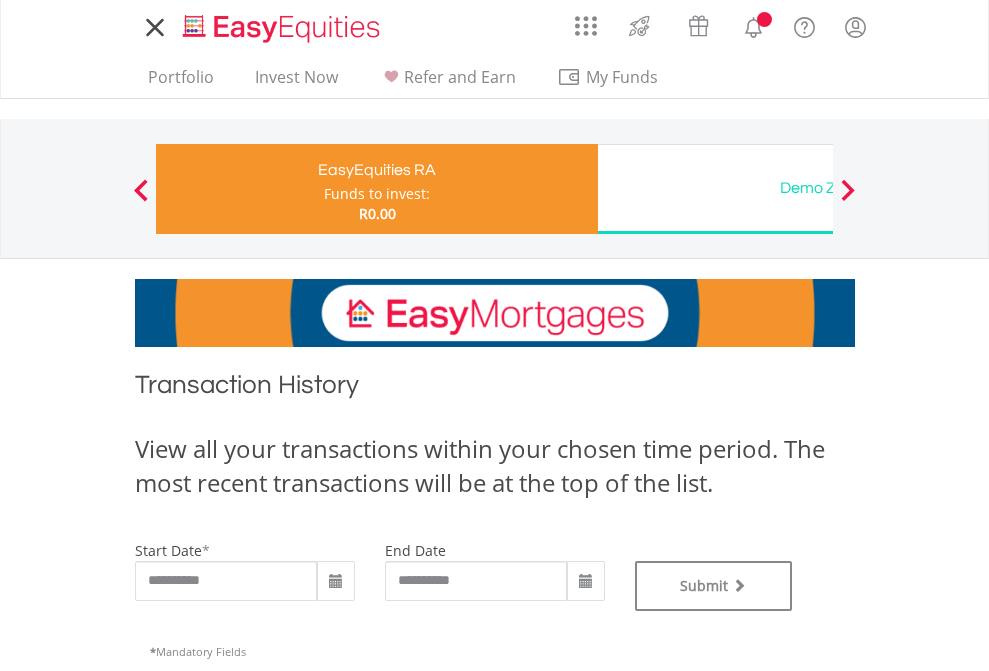 scroll, scrollTop: 0, scrollLeft: 0, axis: both 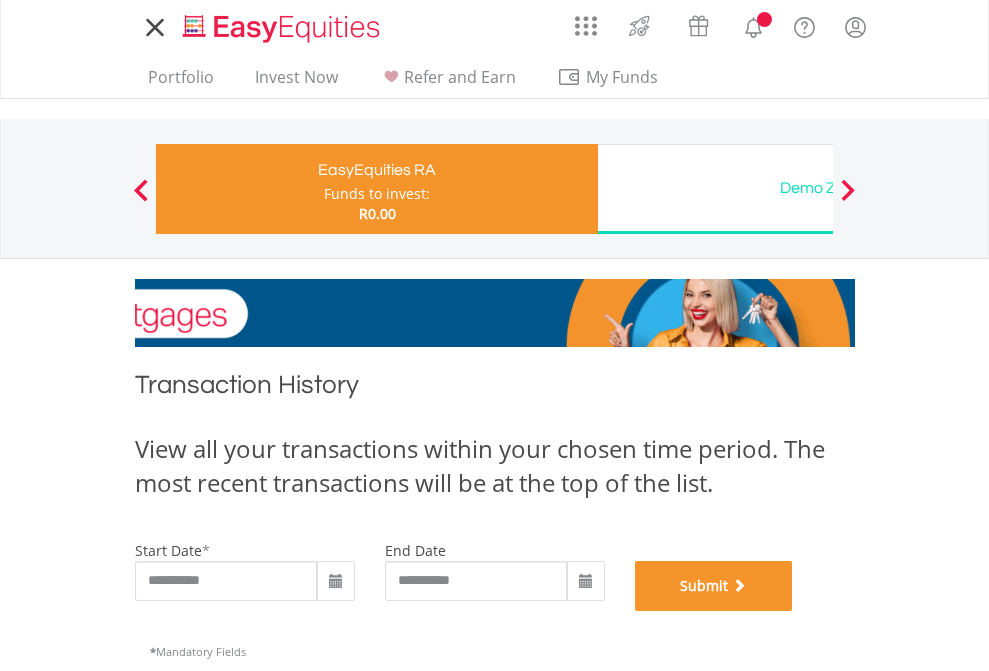 click on "Submit" at bounding box center (714, 586) 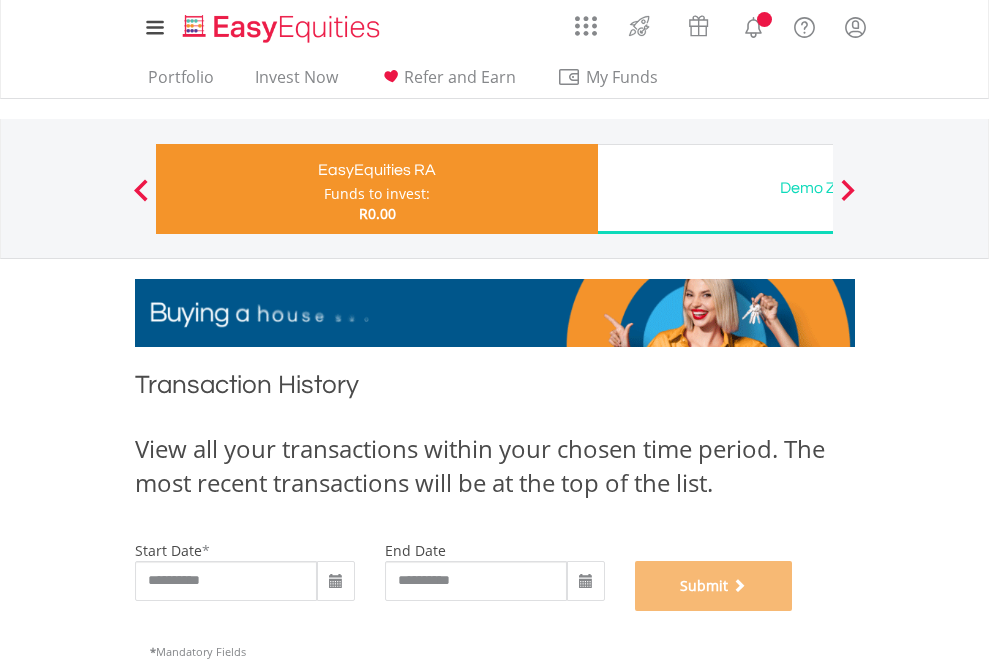 scroll, scrollTop: 811, scrollLeft: 0, axis: vertical 